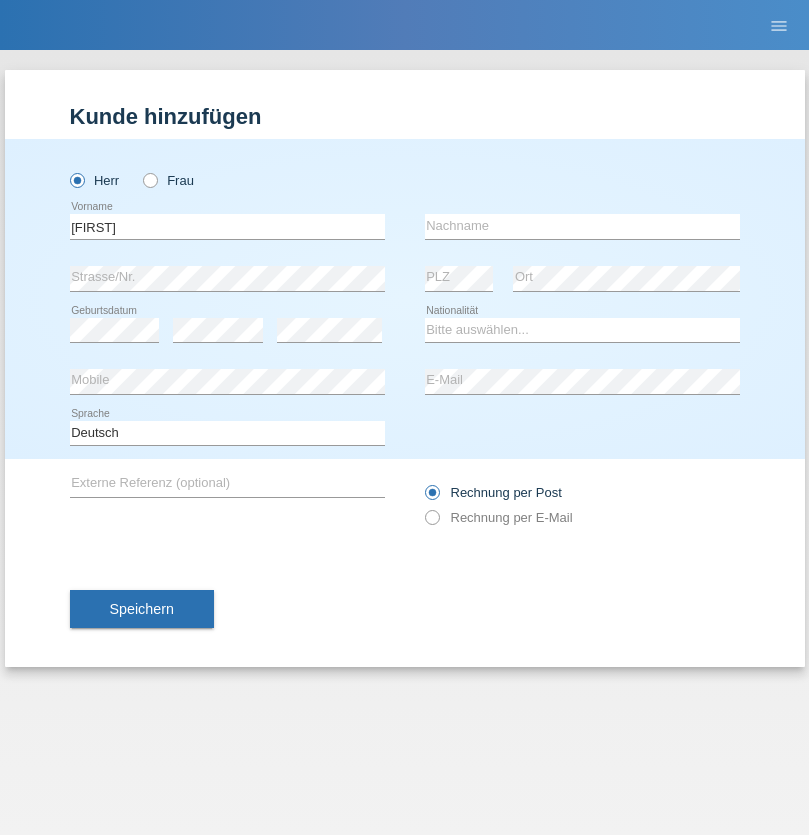 scroll, scrollTop: 0, scrollLeft: 0, axis: both 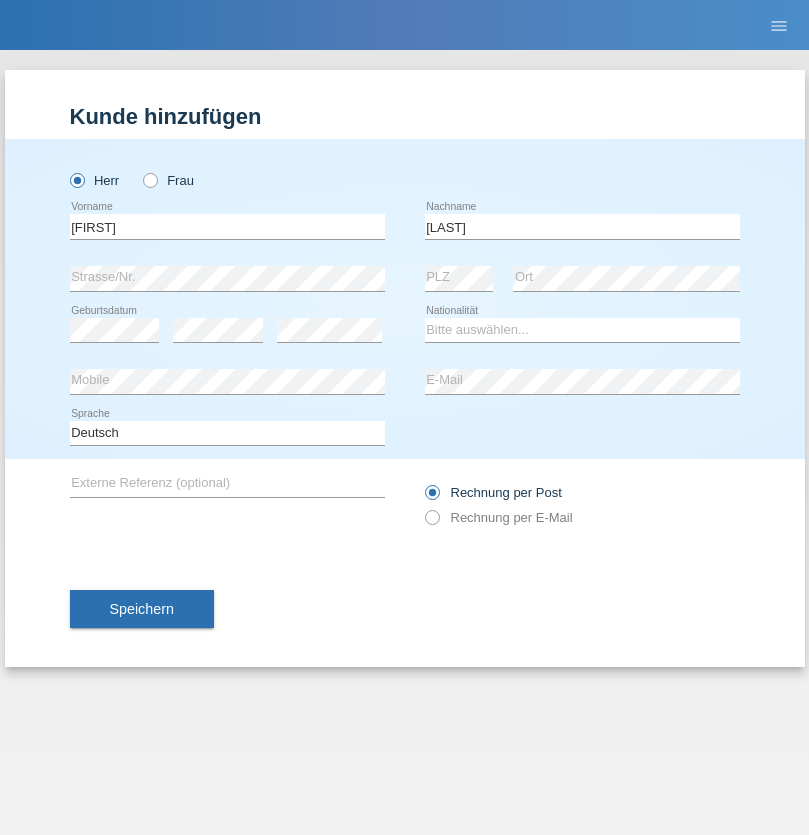 type on "[LAST]" 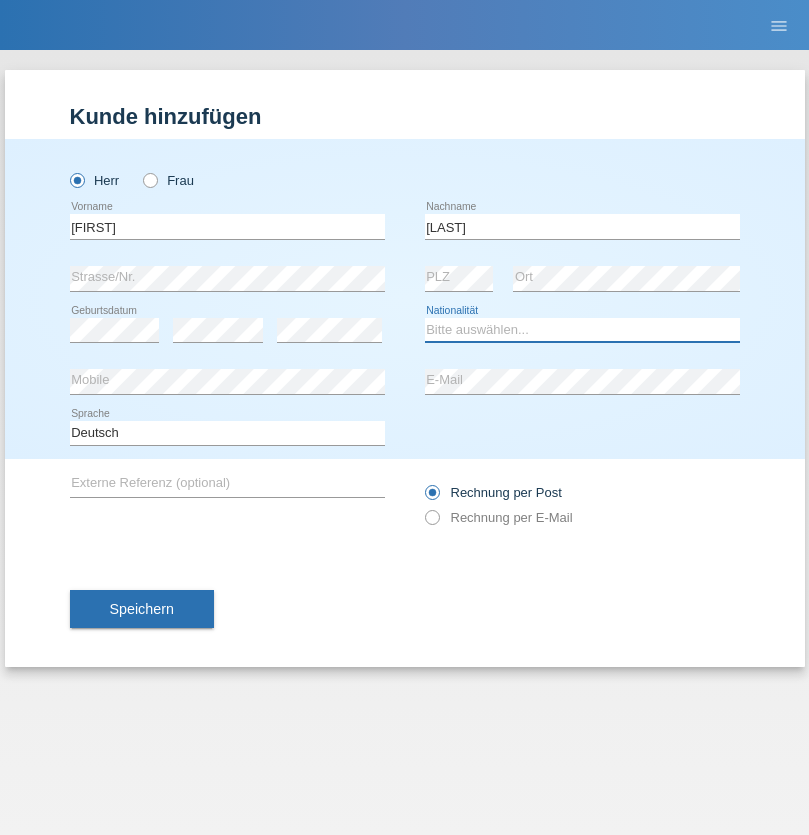 select on "CH" 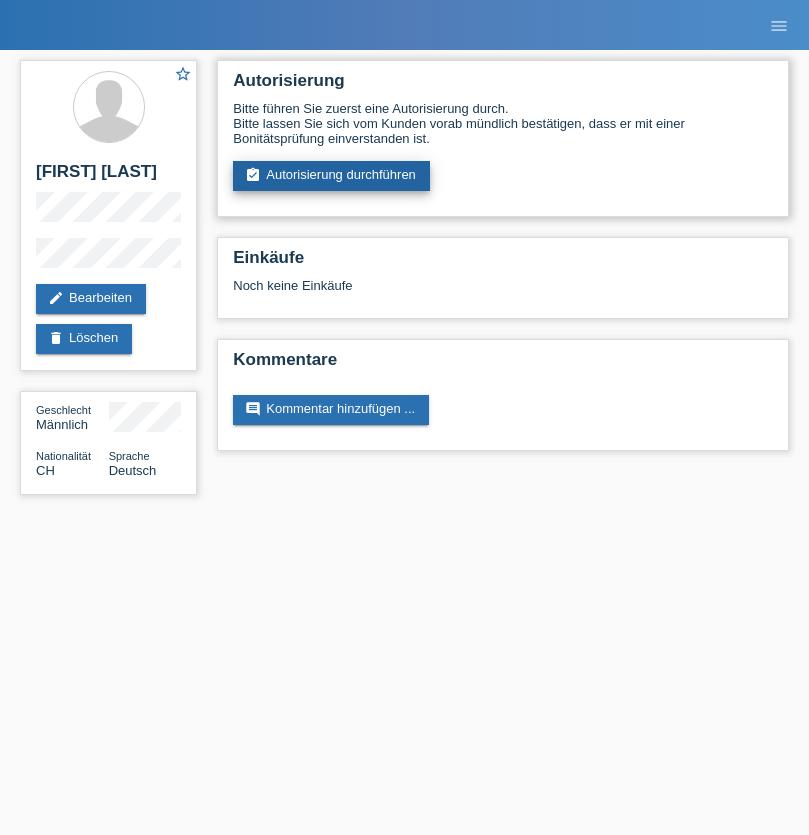 click on "assignment_turned_in  Autorisierung durchführen" at bounding box center [331, 176] 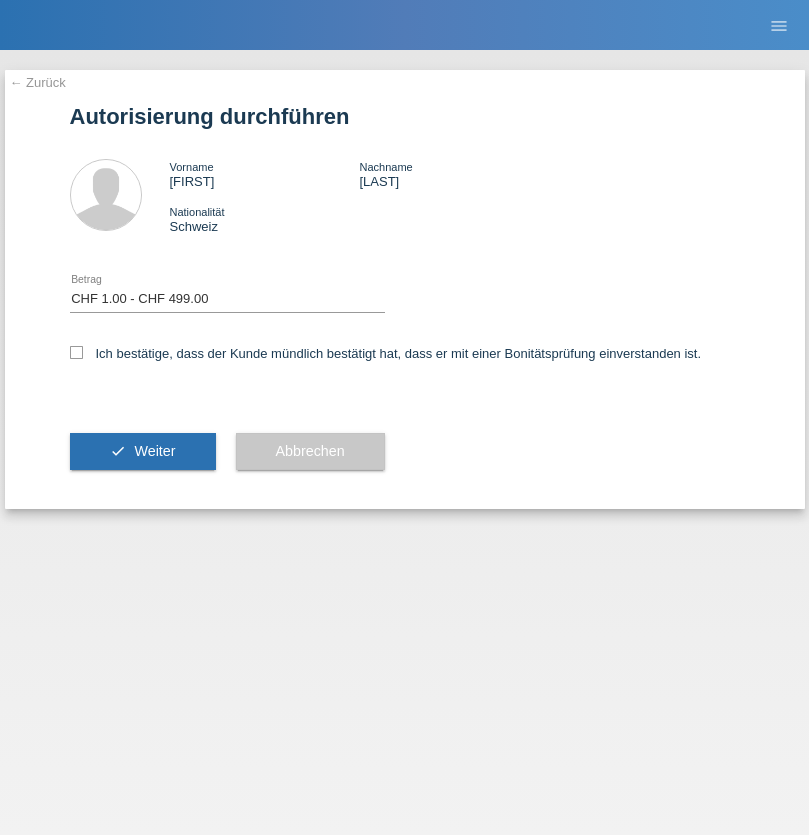 select on "1" 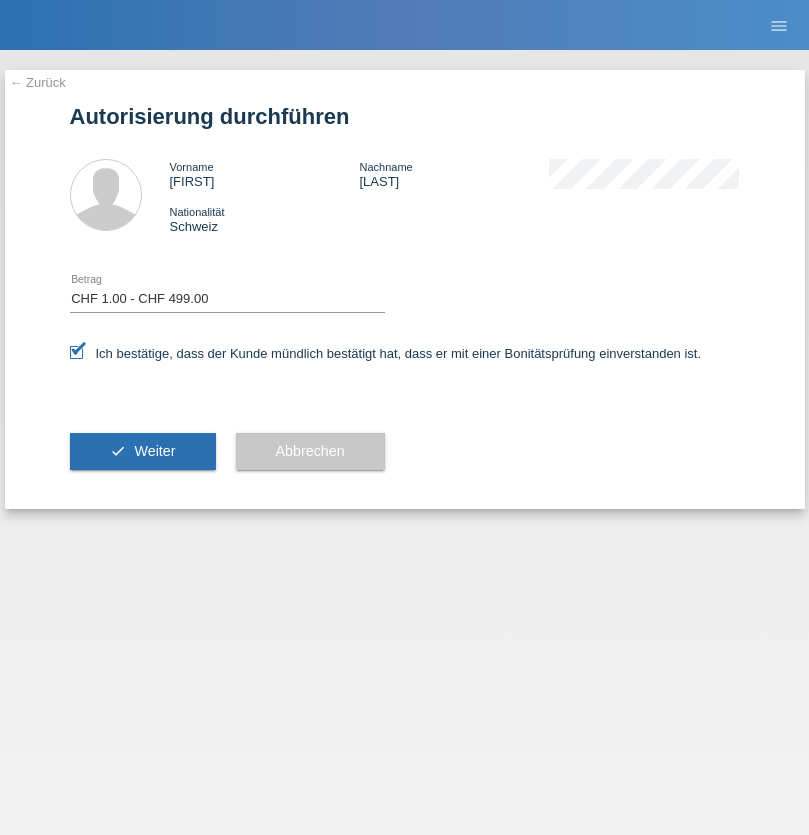 scroll, scrollTop: 0, scrollLeft: 0, axis: both 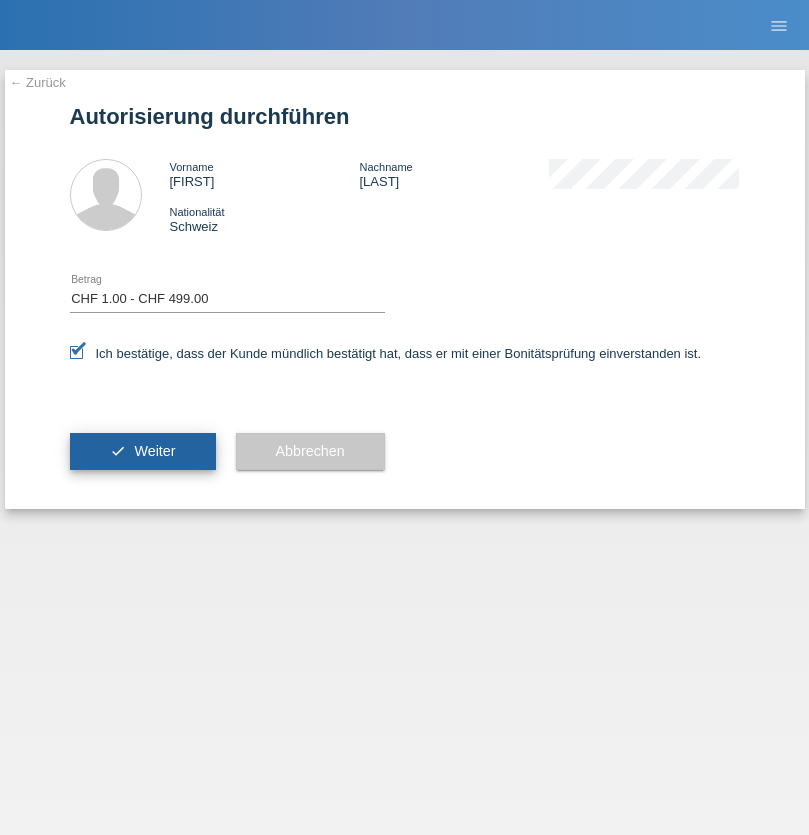 click on "Weiter" at bounding box center [154, 451] 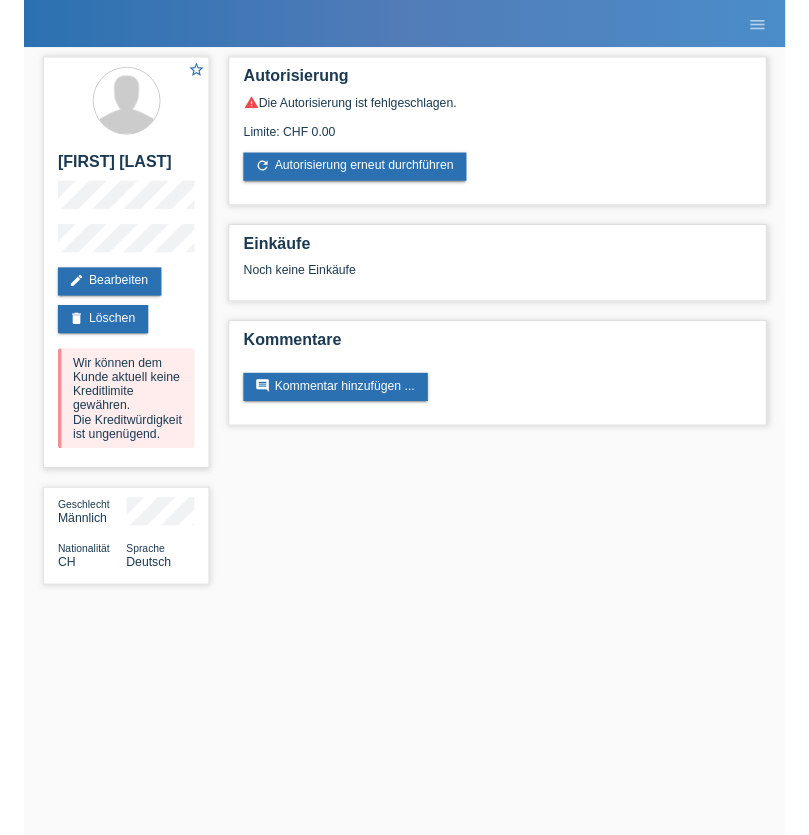 scroll, scrollTop: 0, scrollLeft: 0, axis: both 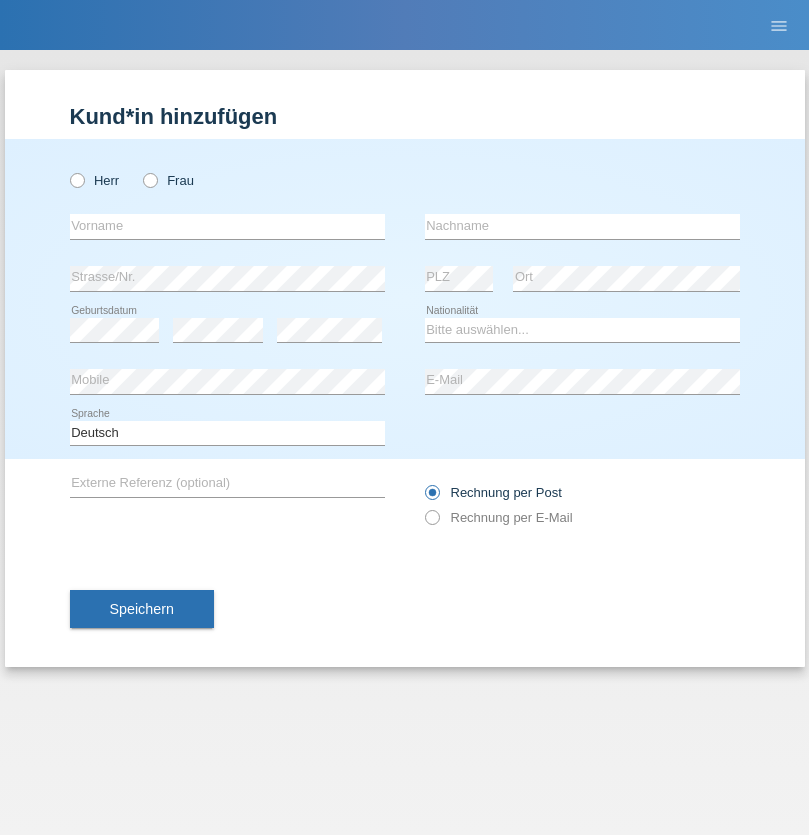 radio on "true" 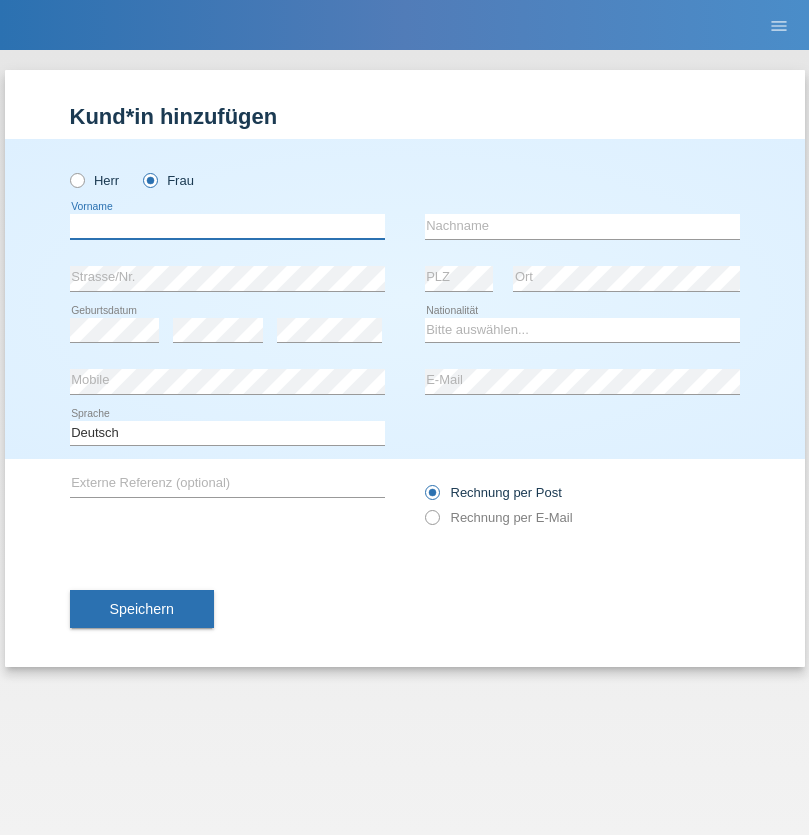 click at bounding box center (227, 226) 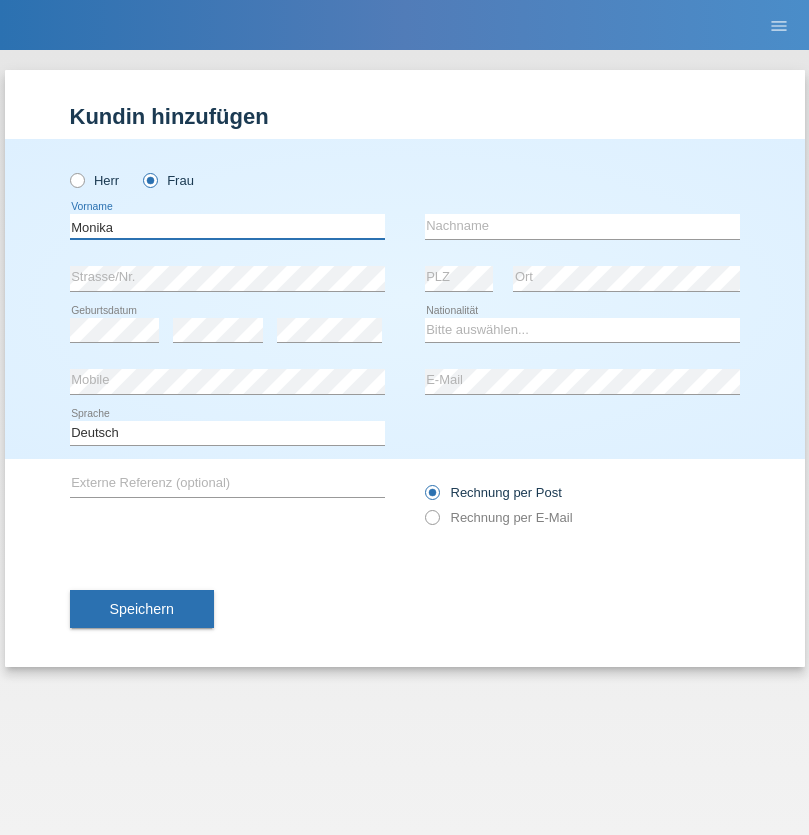 type on "Monika" 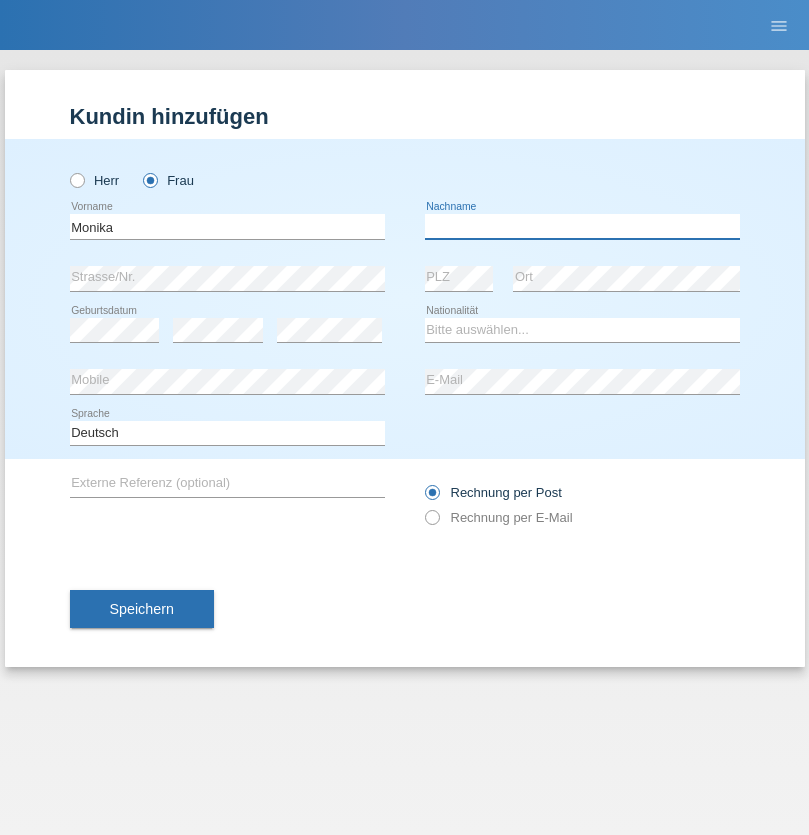 click at bounding box center (582, 226) 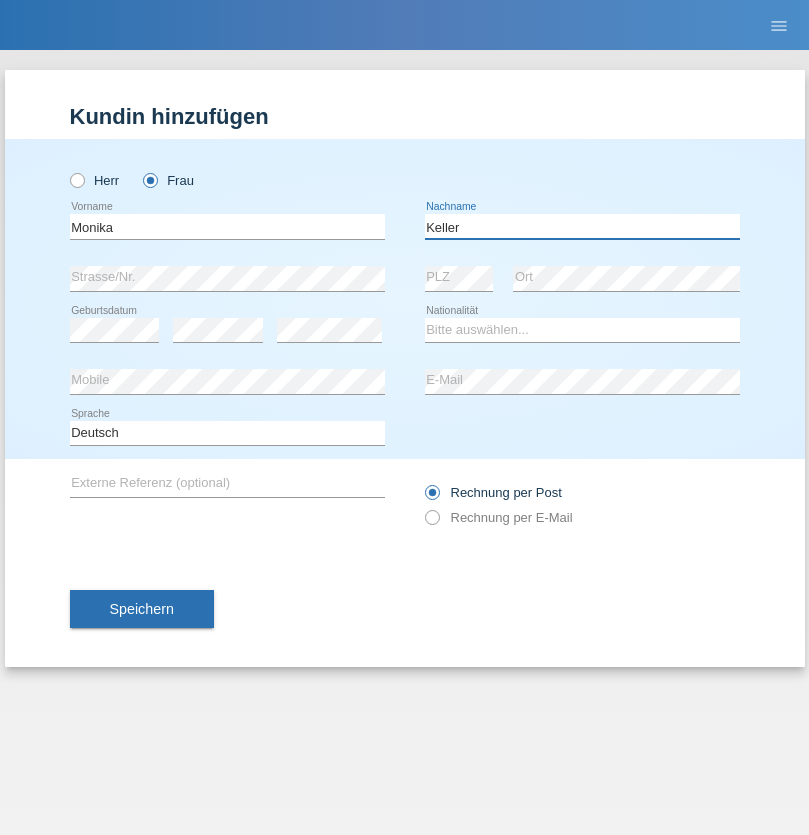 type on "Keller" 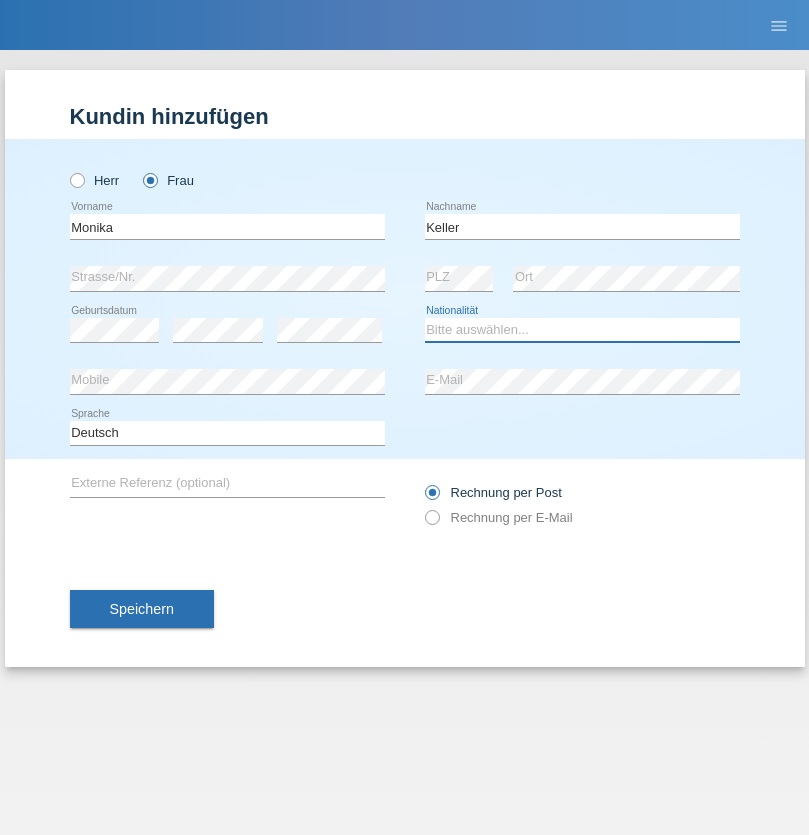 select on "CH" 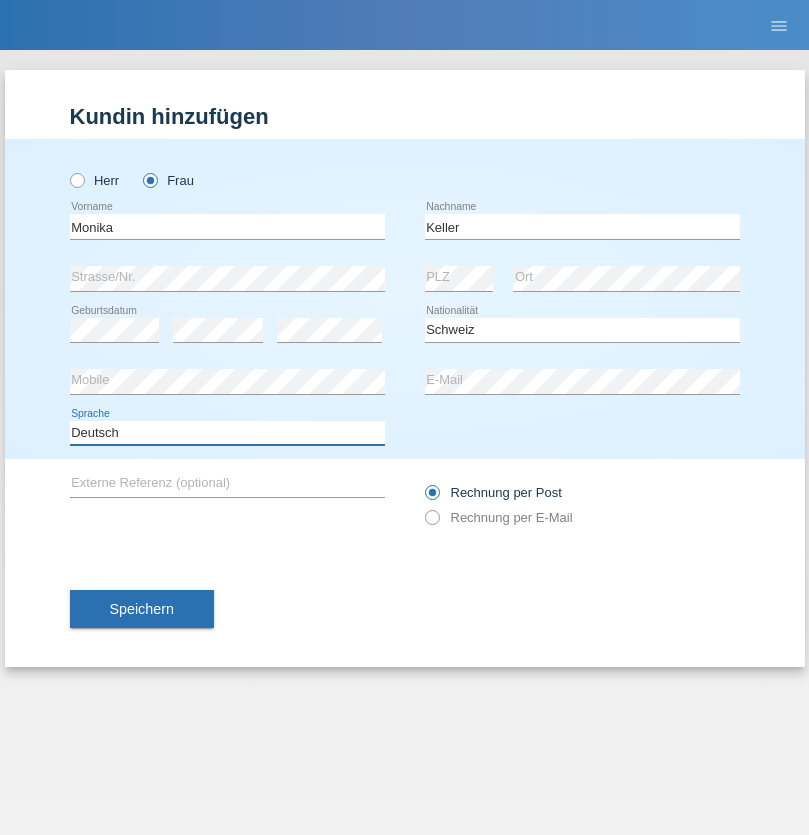 select on "en" 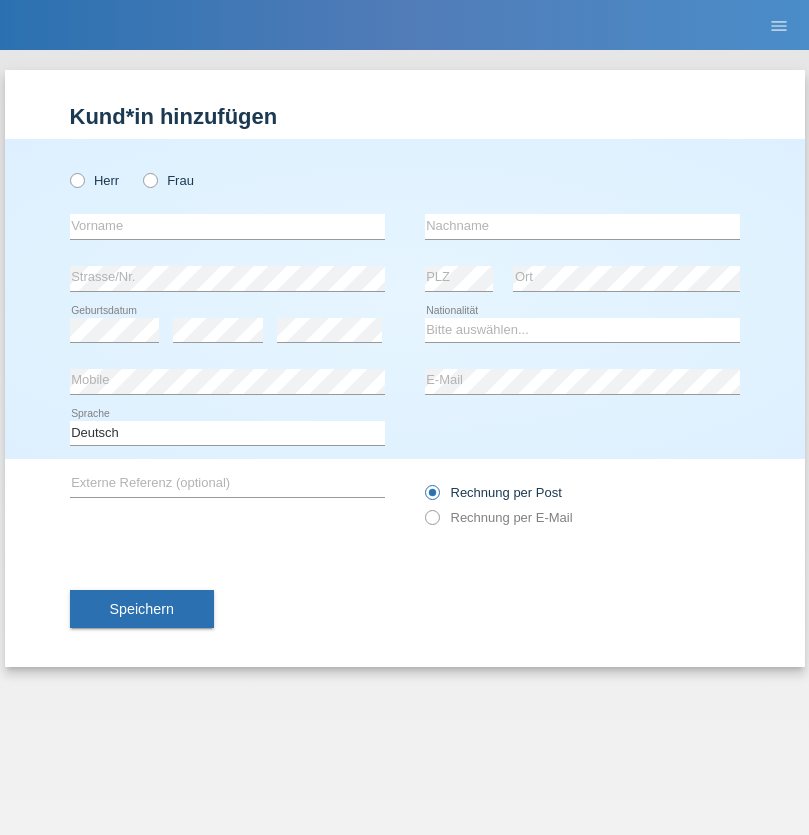 scroll, scrollTop: 0, scrollLeft: 0, axis: both 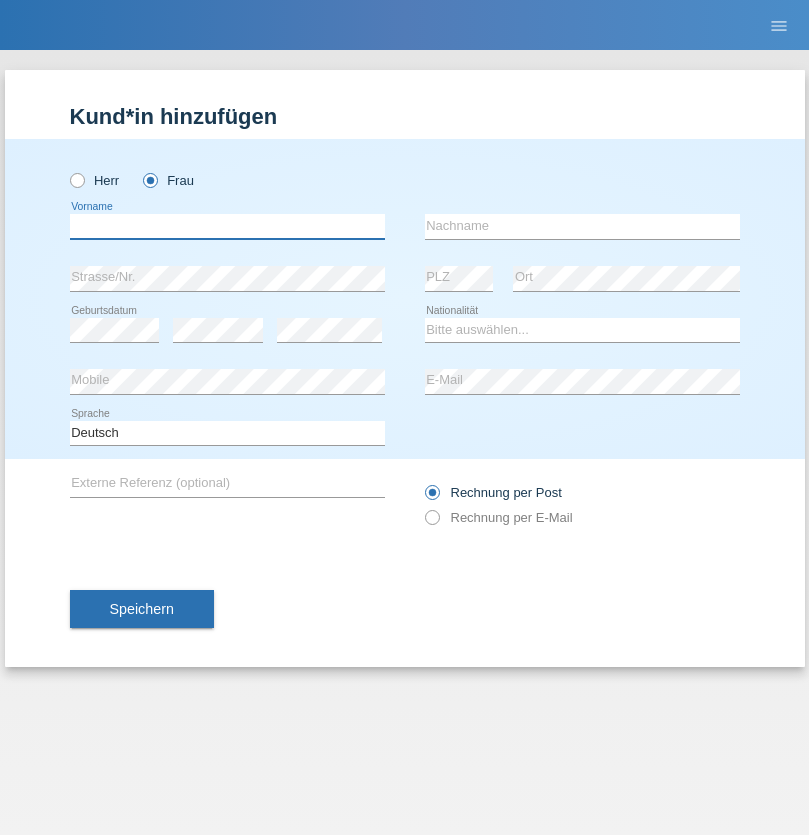 click at bounding box center [227, 226] 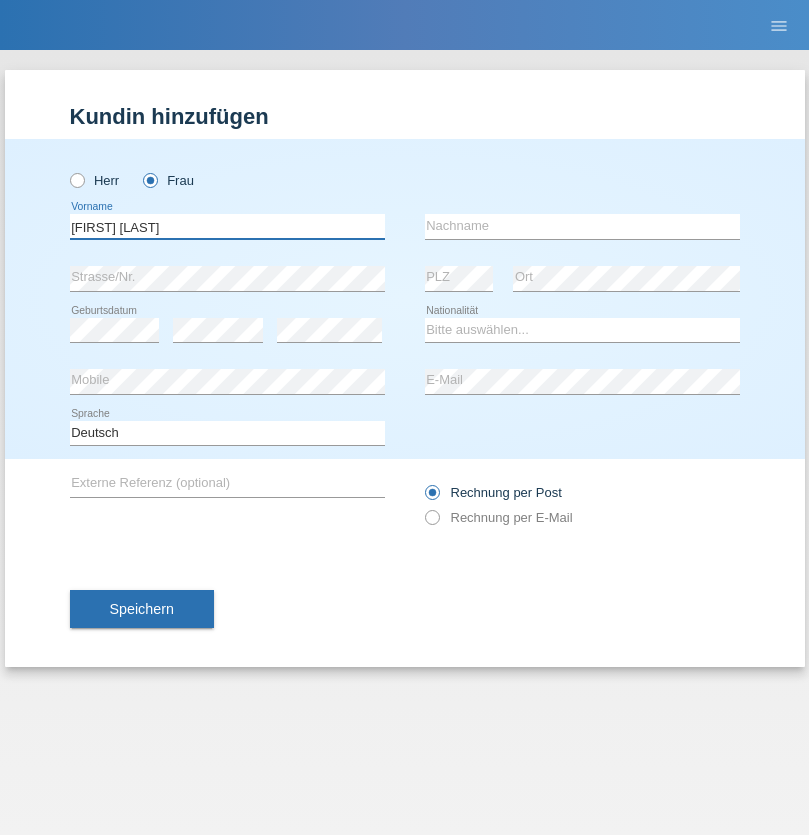 type on "Maria Fernanda" 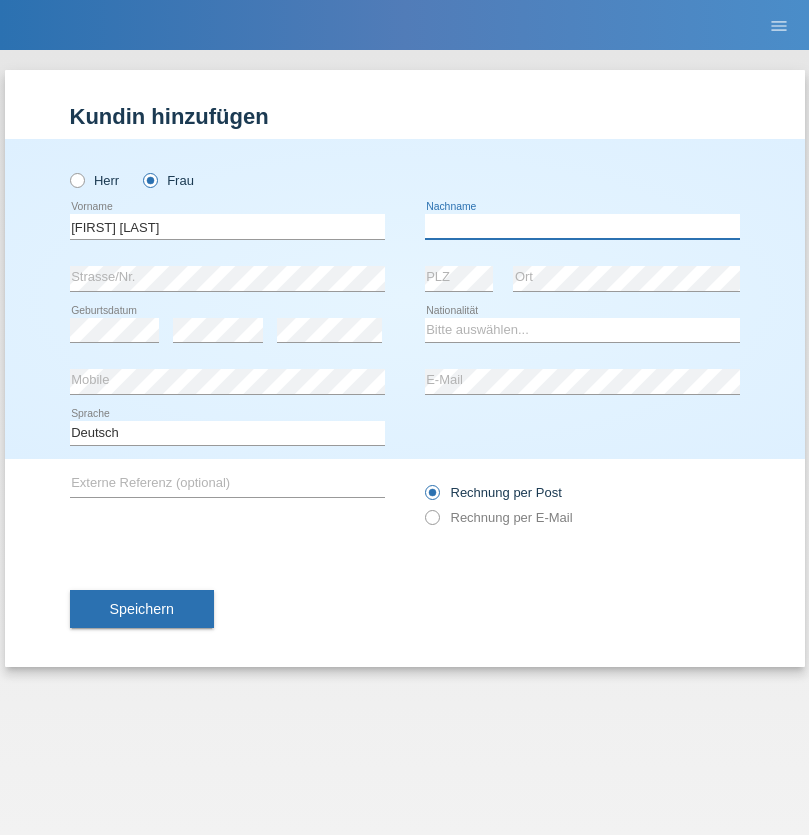 click at bounding box center [582, 226] 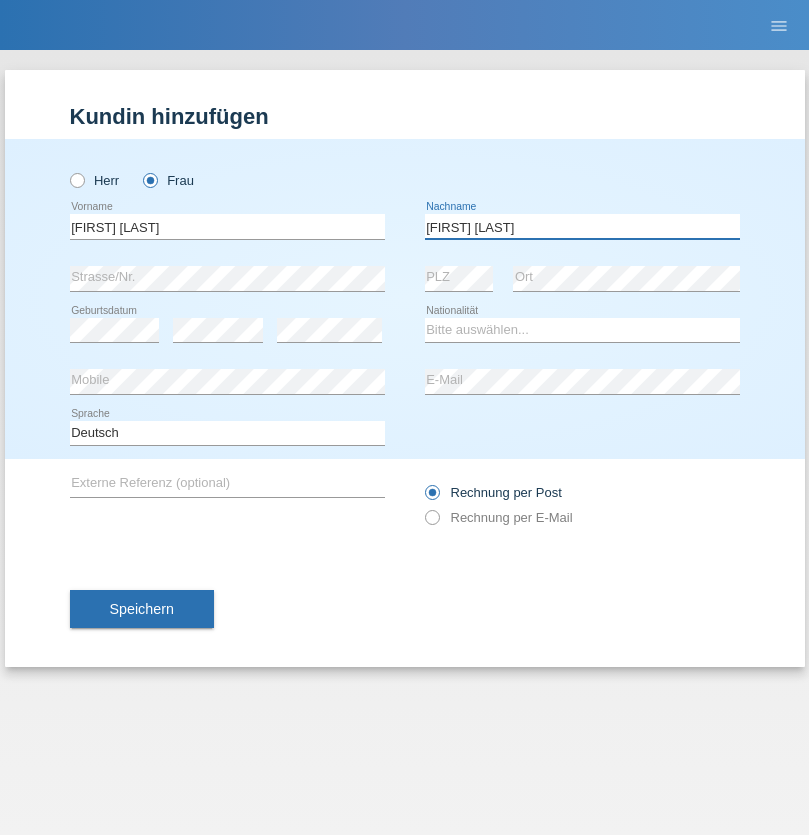 type on "Knusel Campillo" 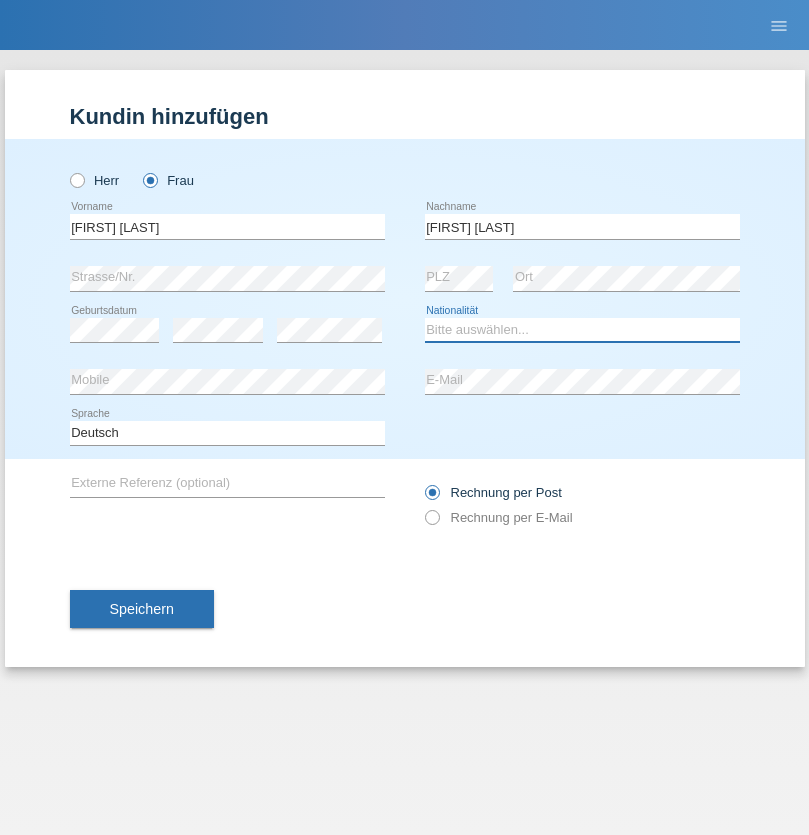 select on "CH" 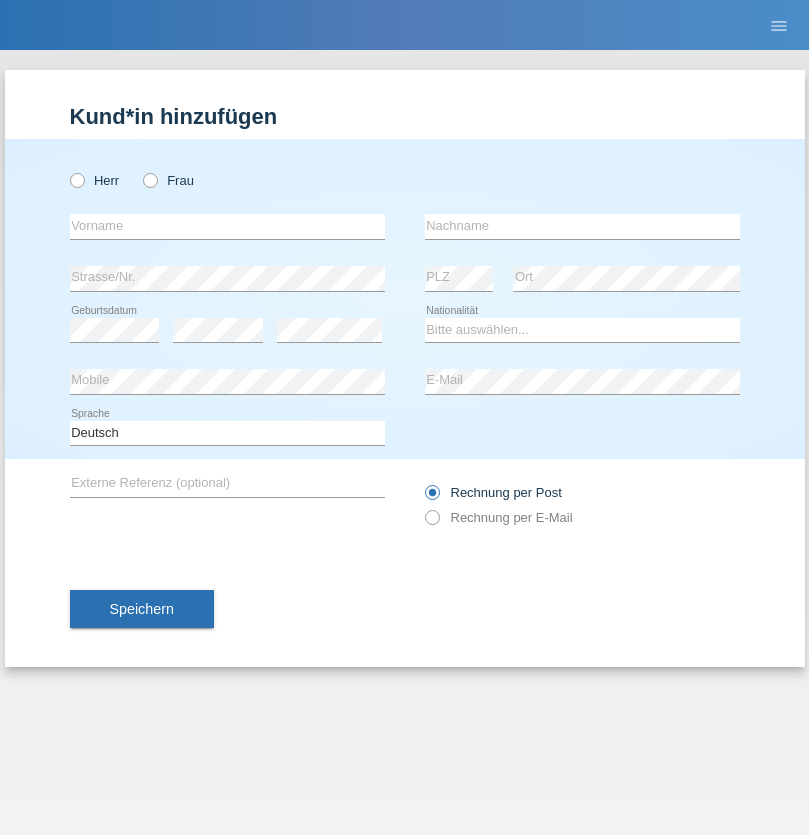 scroll, scrollTop: 0, scrollLeft: 0, axis: both 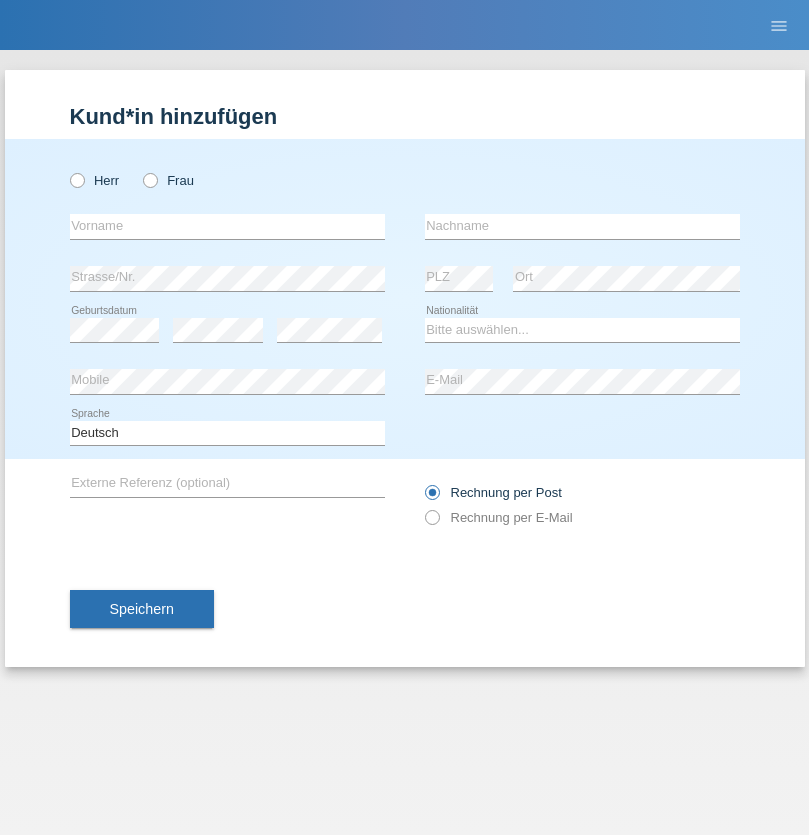radio on "true" 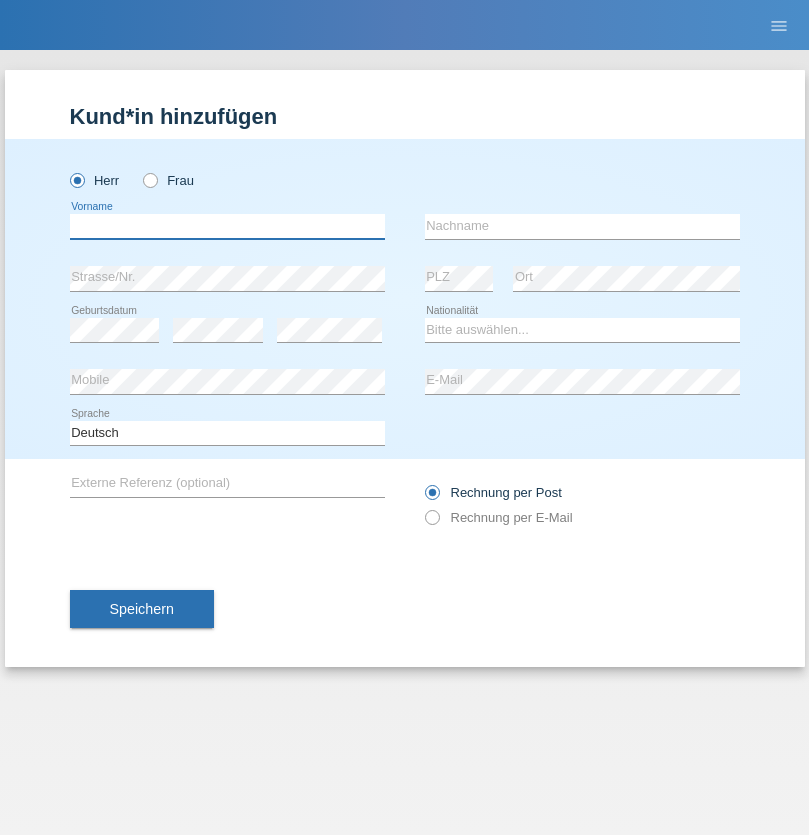 click at bounding box center (227, 226) 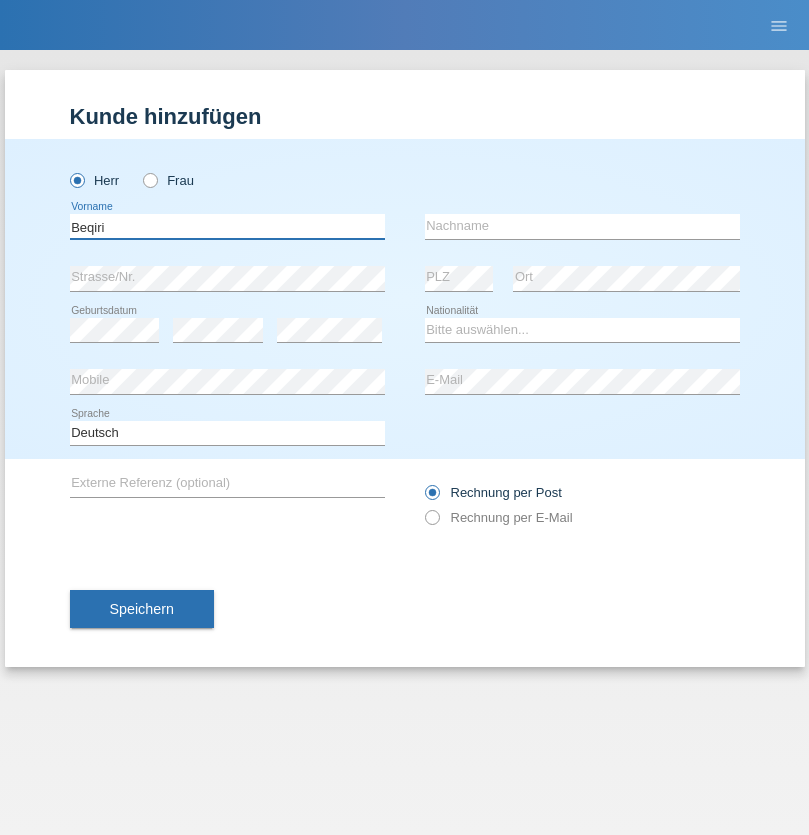 type on "Beqiri" 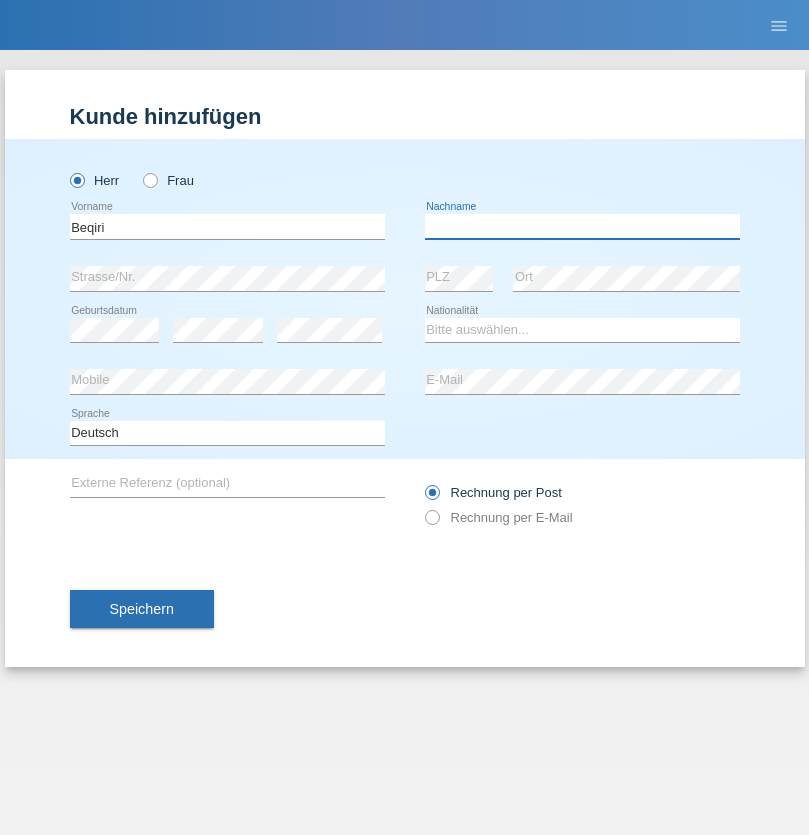 click at bounding box center [582, 226] 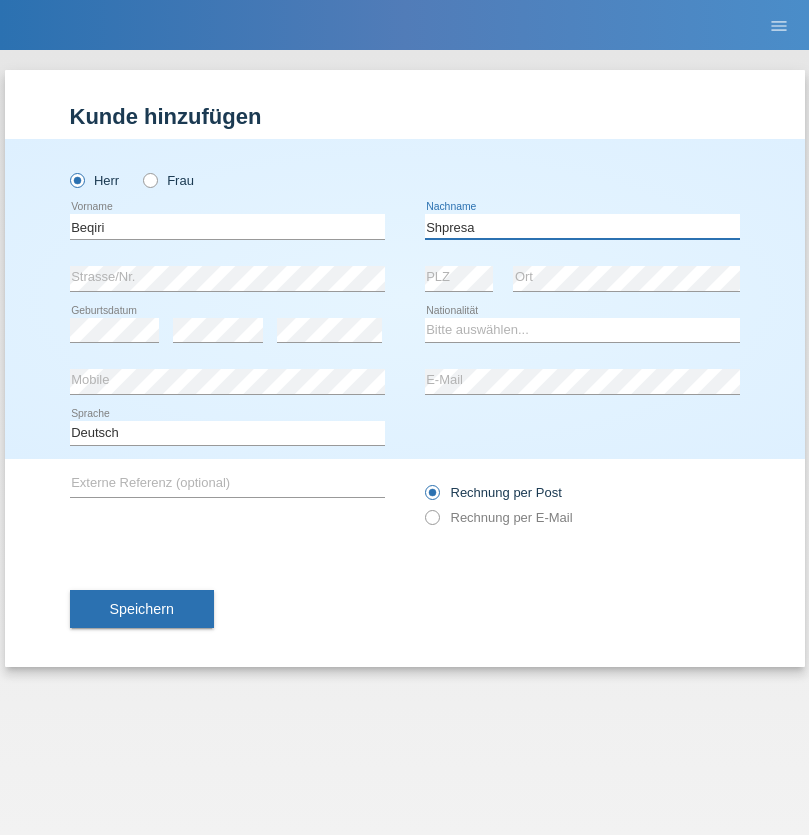 type on "Shpresa" 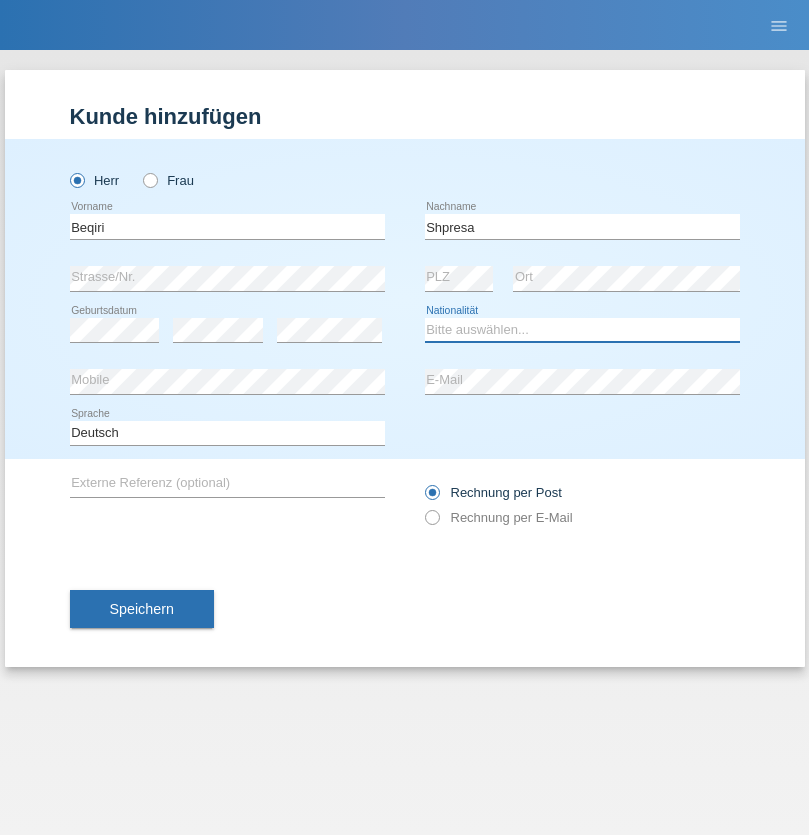 select on "XK" 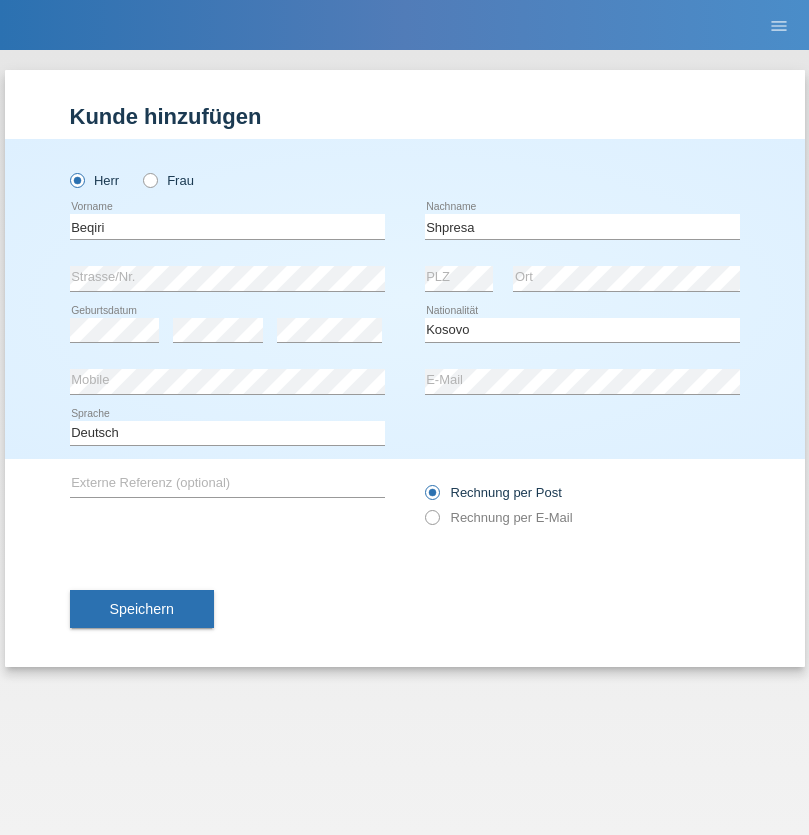 select on "C" 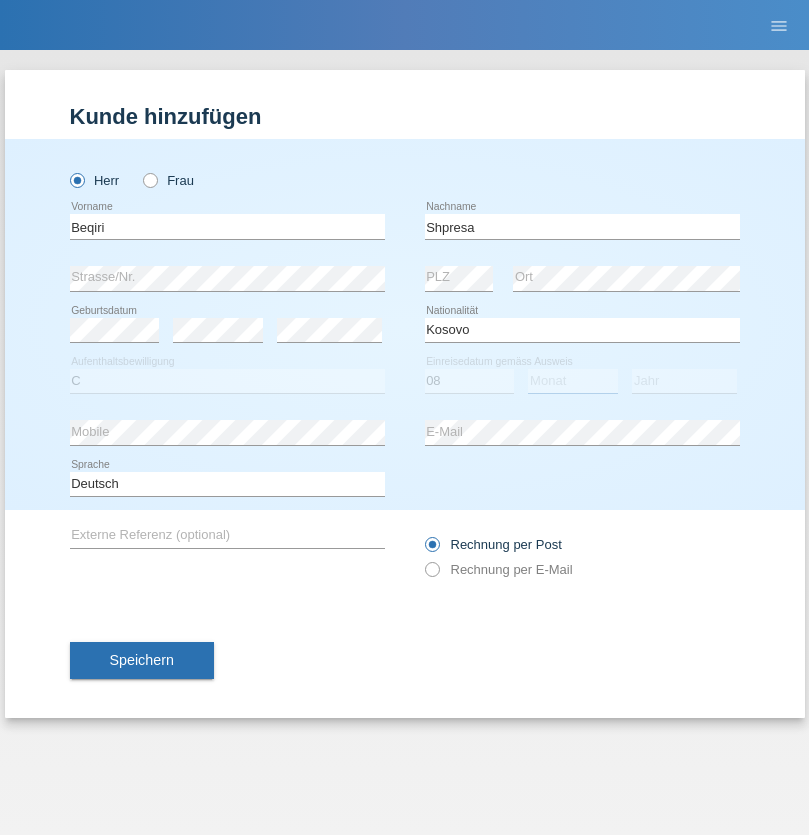 select on "02" 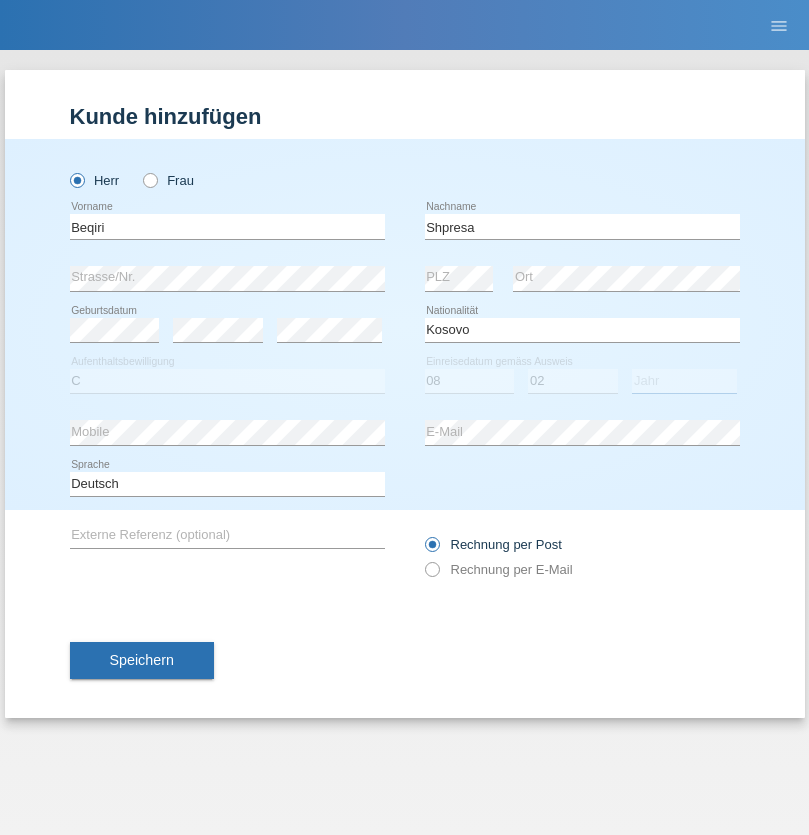 select on "1979" 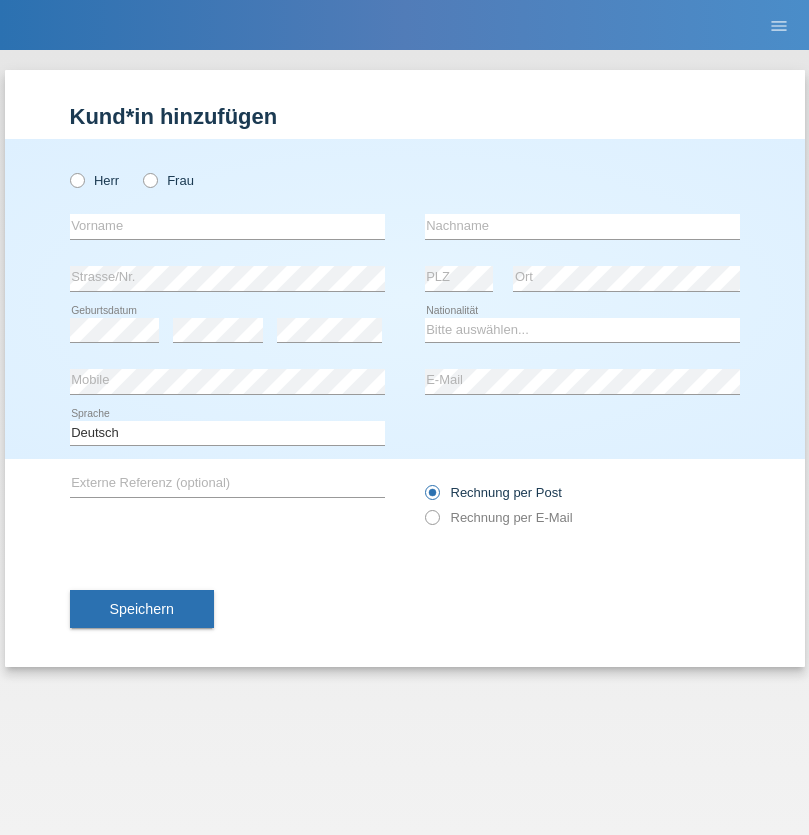 scroll, scrollTop: 0, scrollLeft: 0, axis: both 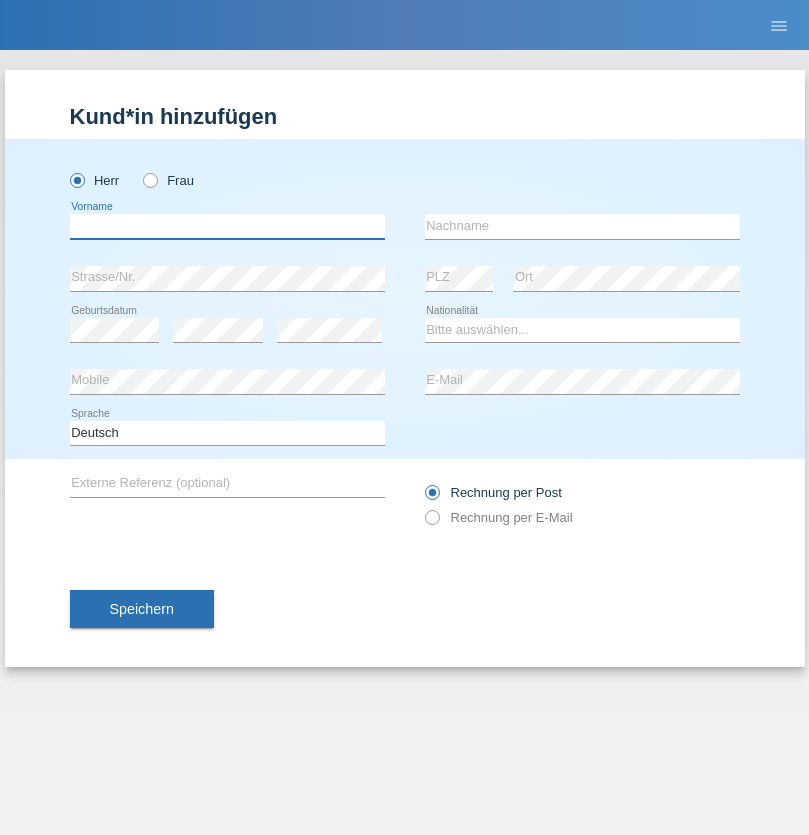 click at bounding box center (227, 226) 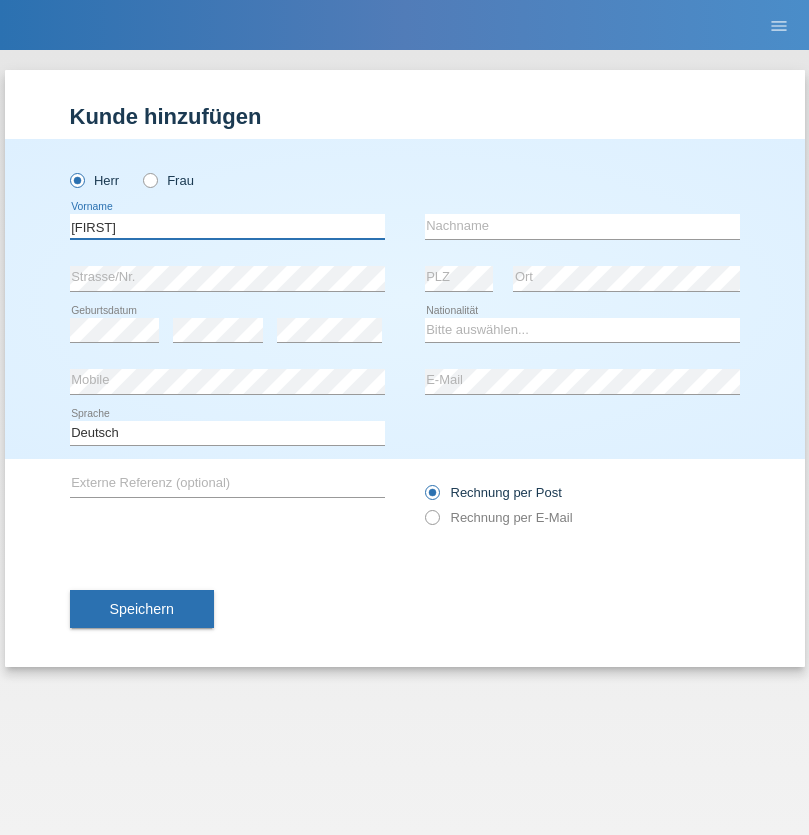 type on "[FIRST]" 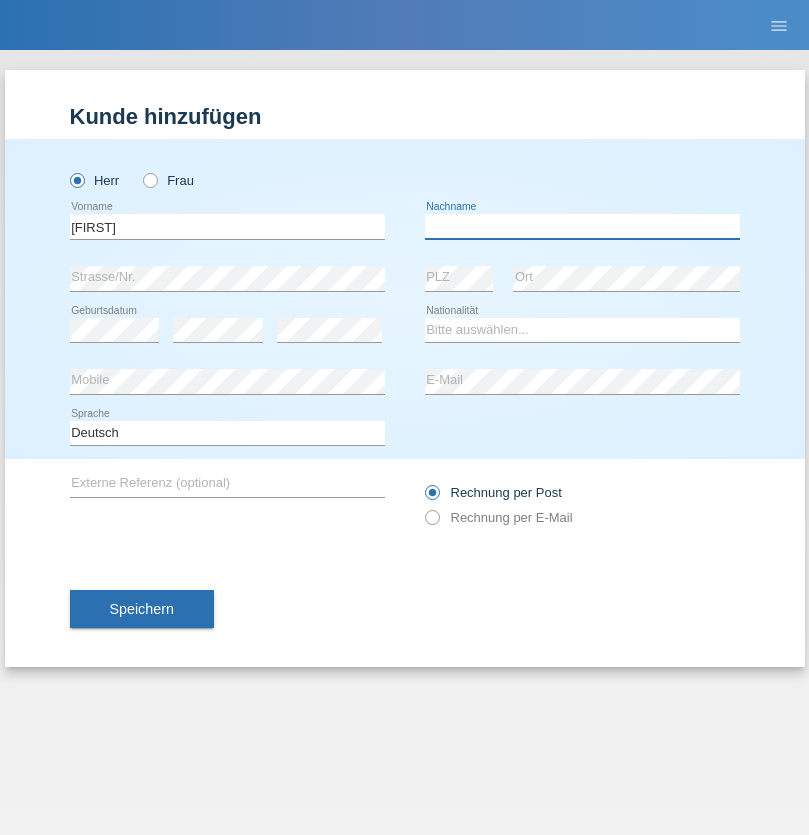 click at bounding box center [582, 226] 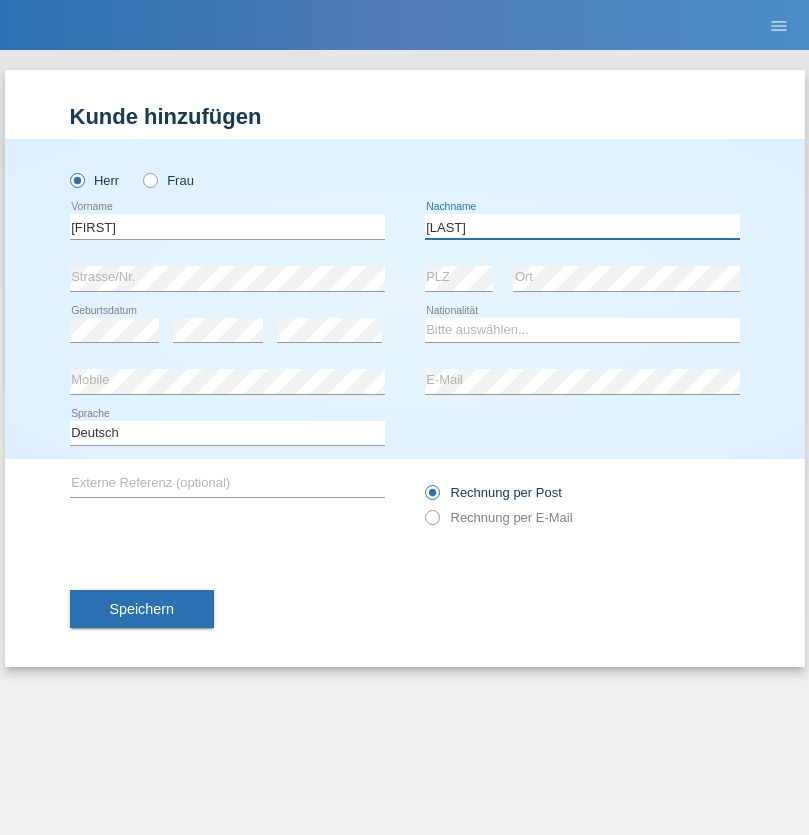 type on "[LAST]" 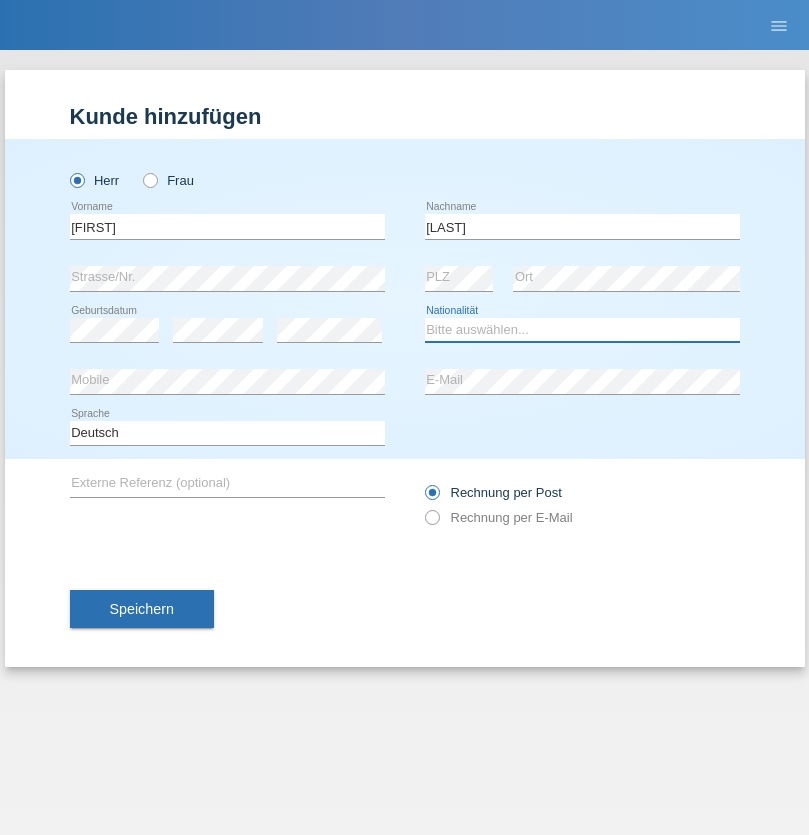 select on "CH" 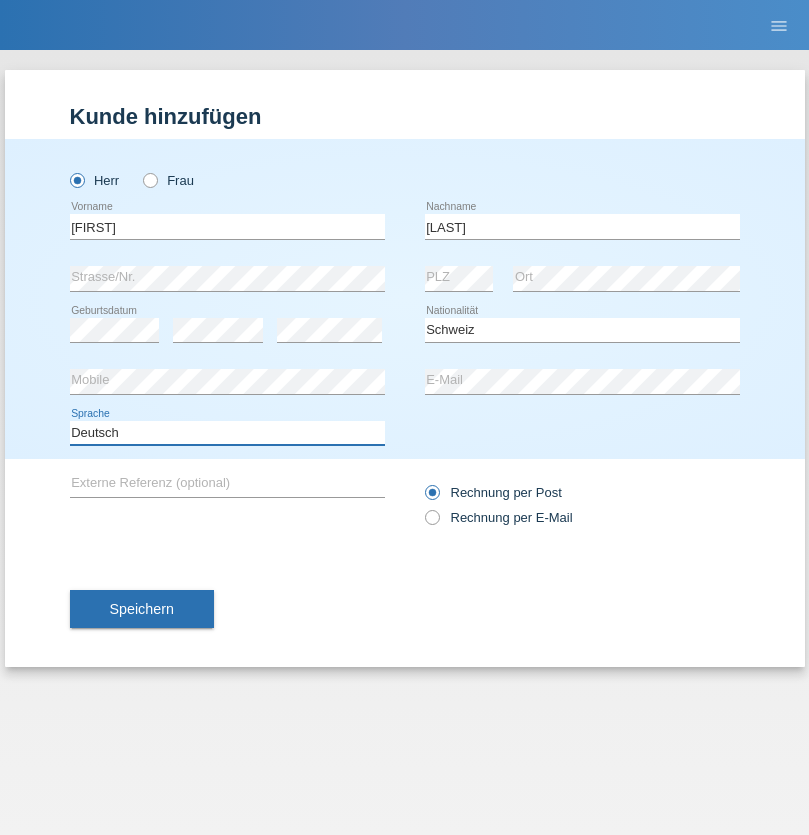 select on "en" 